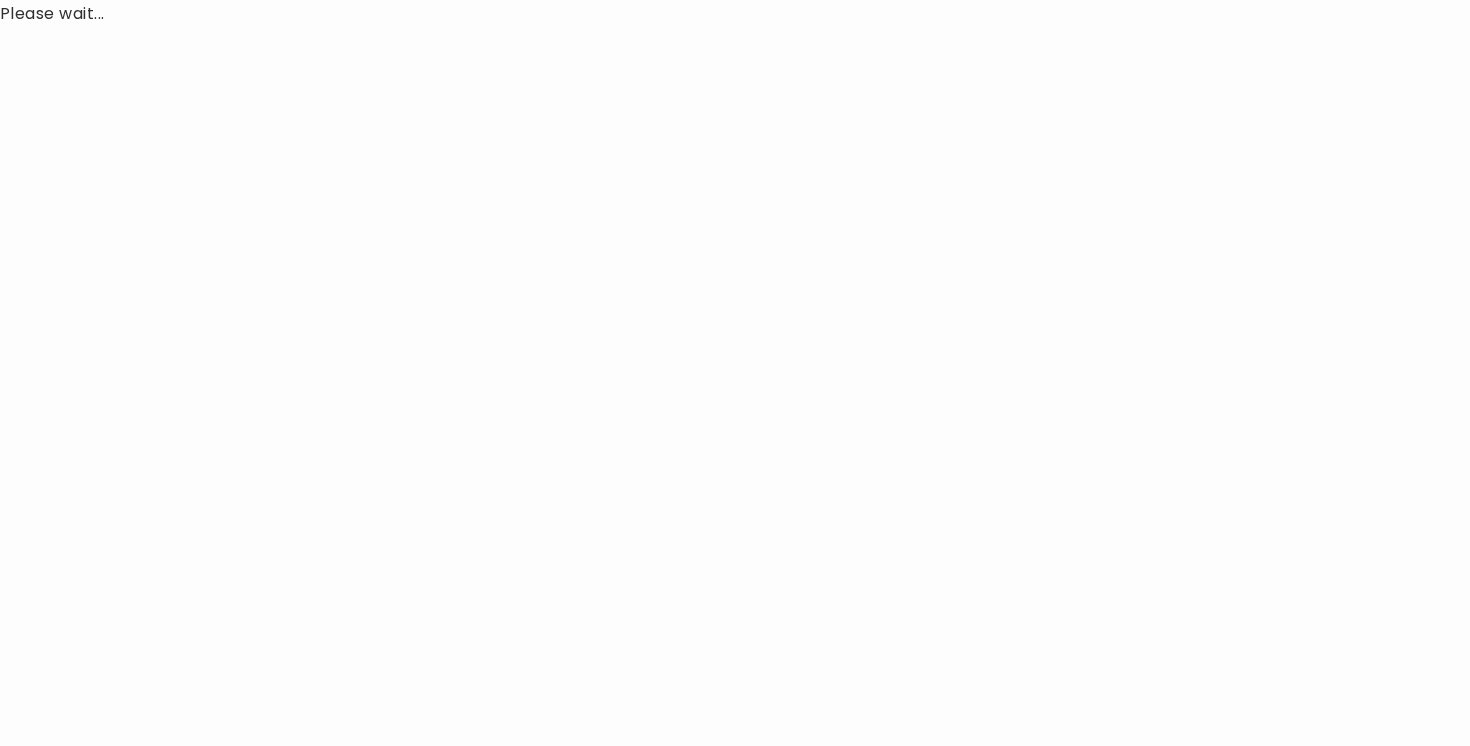scroll, scrollTop: 0, scrollLeft: 0, axis: both 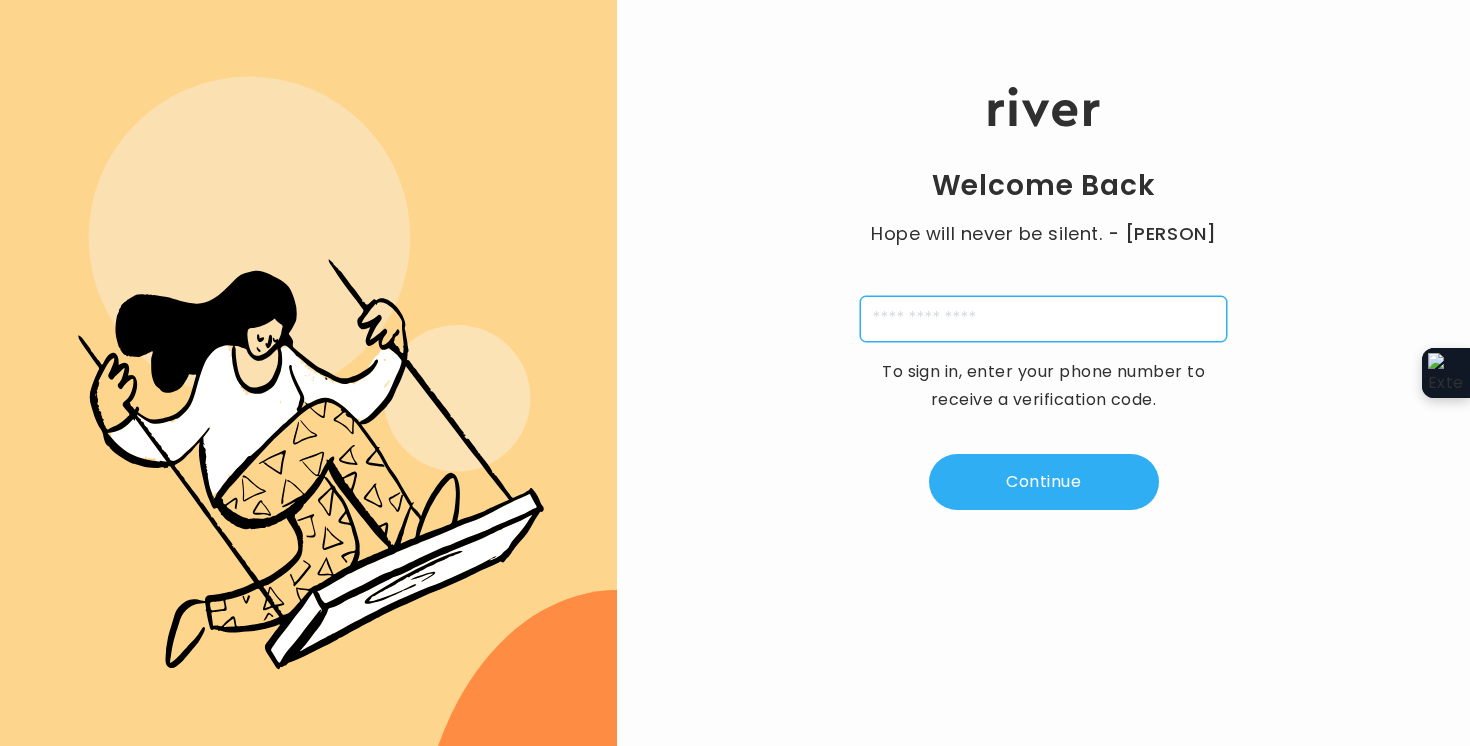 click at bounding box center (1043, 319) 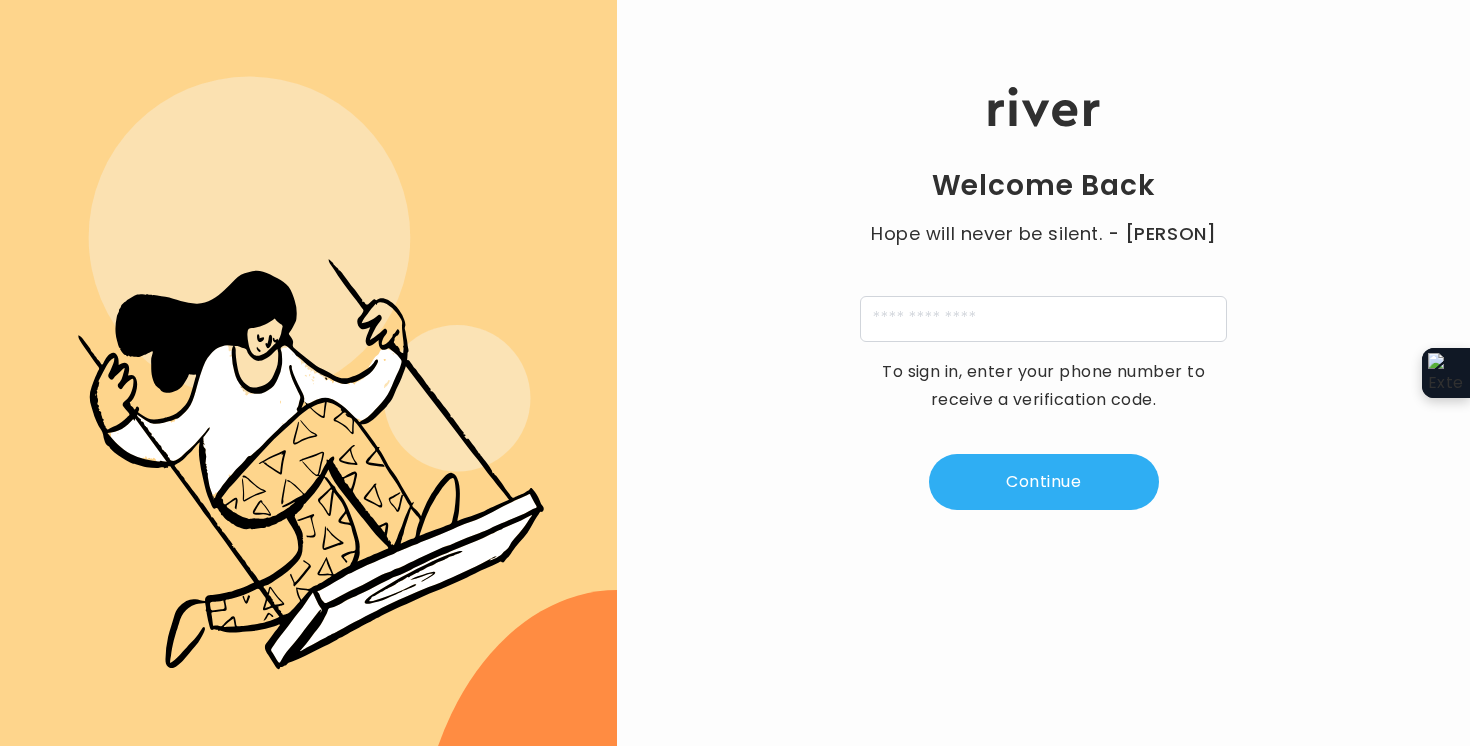 click on "Welcome Back Hope will never be silent.   - Harvey Milk To sign in, enter your phone number to receive a verification code. Continue By clicking “Continue” I agree to River Health’s   Terms of Use ,   Privacy Policy ,   Electronic Records and Signature Disclosure   and   Card Holder Agreement , and to receive electronic communication about my accounts and services per River Health’s Electronic Communications Agreement" at bounding box center (1043, 373) 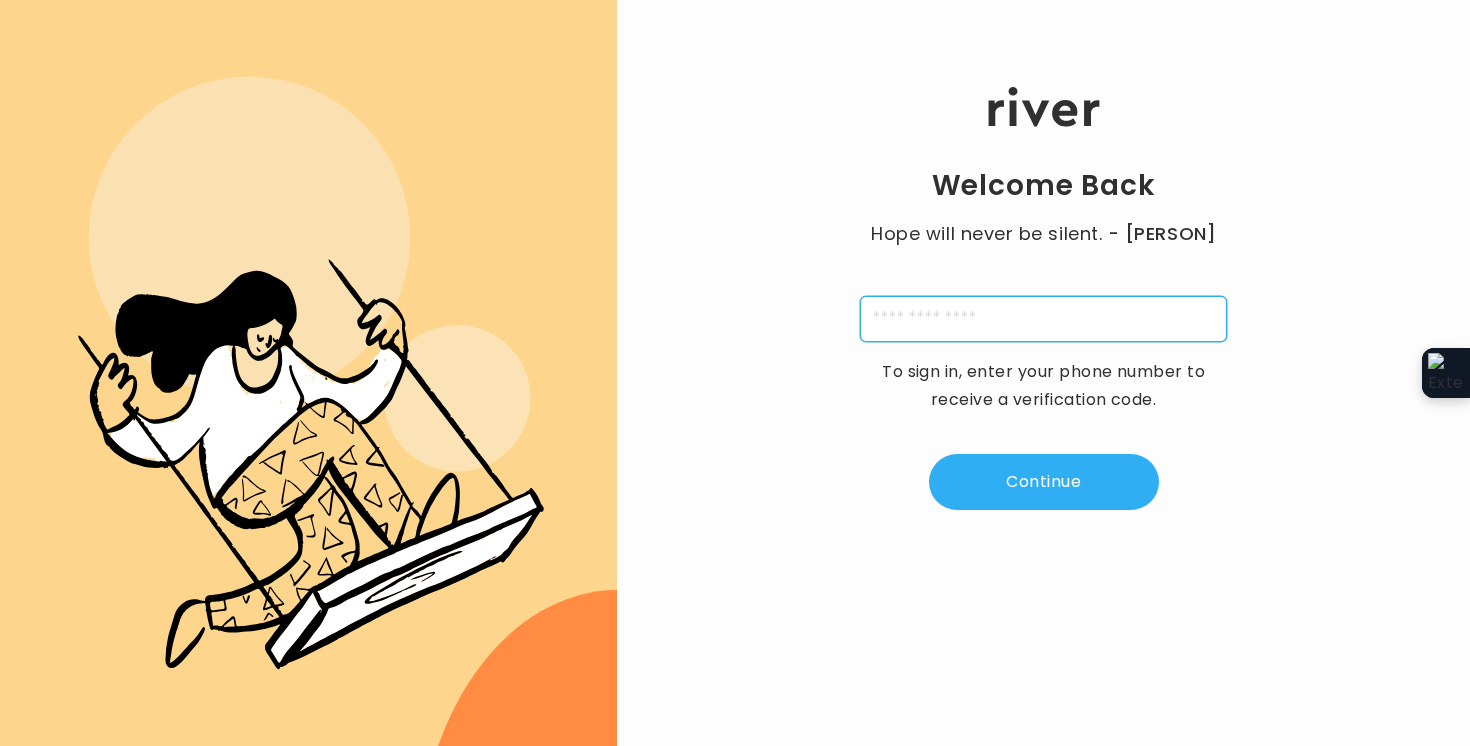 click at bounding box center (1043, 319) 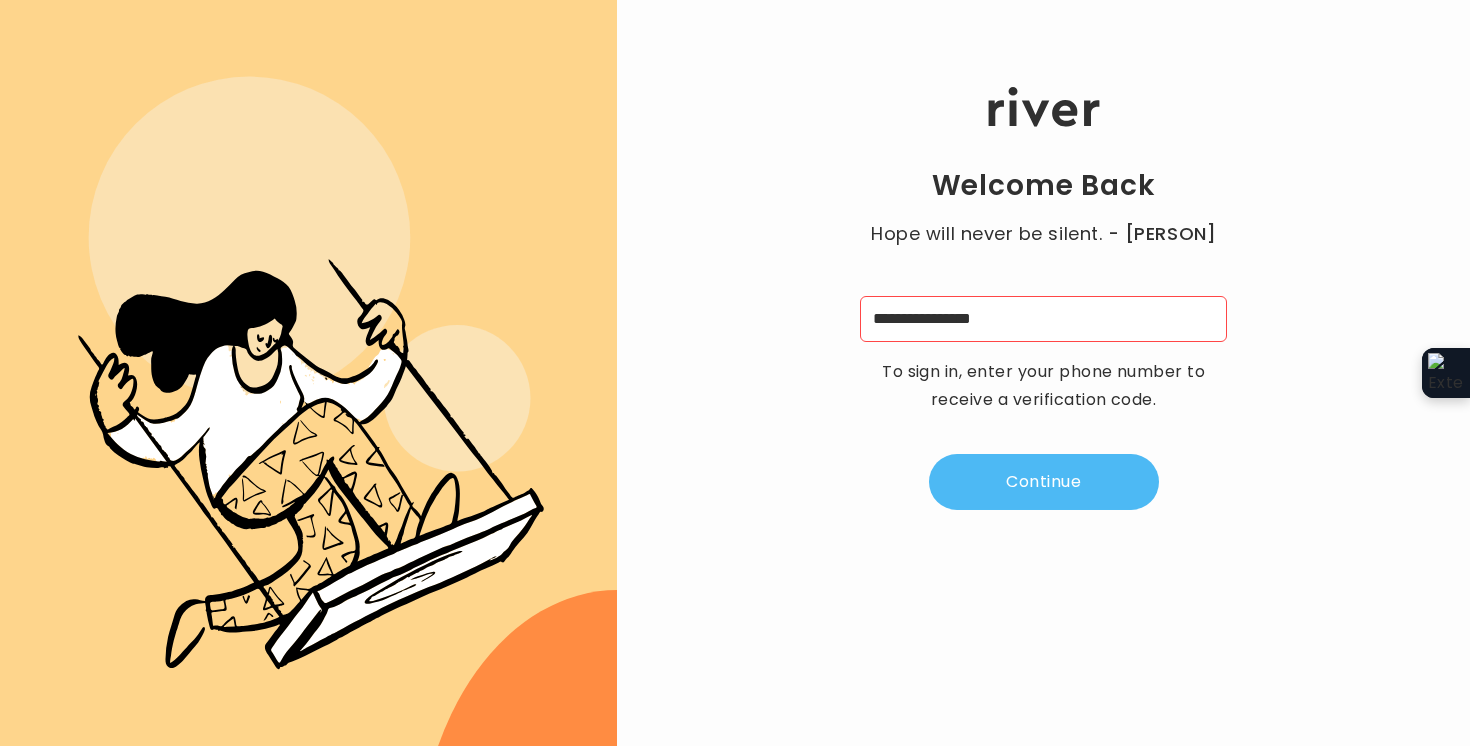 click on "Continue" at bounding box center (1044, 482) 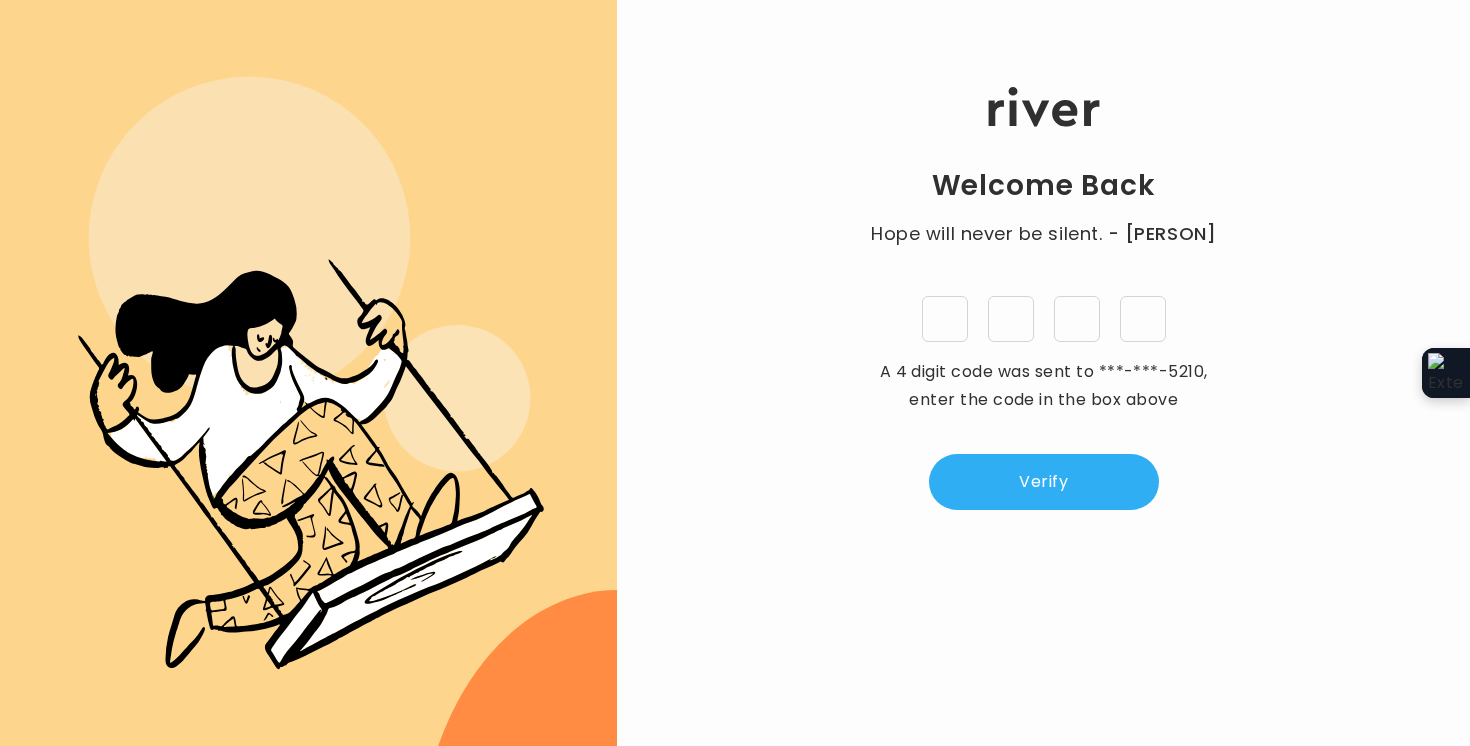 type on "*" 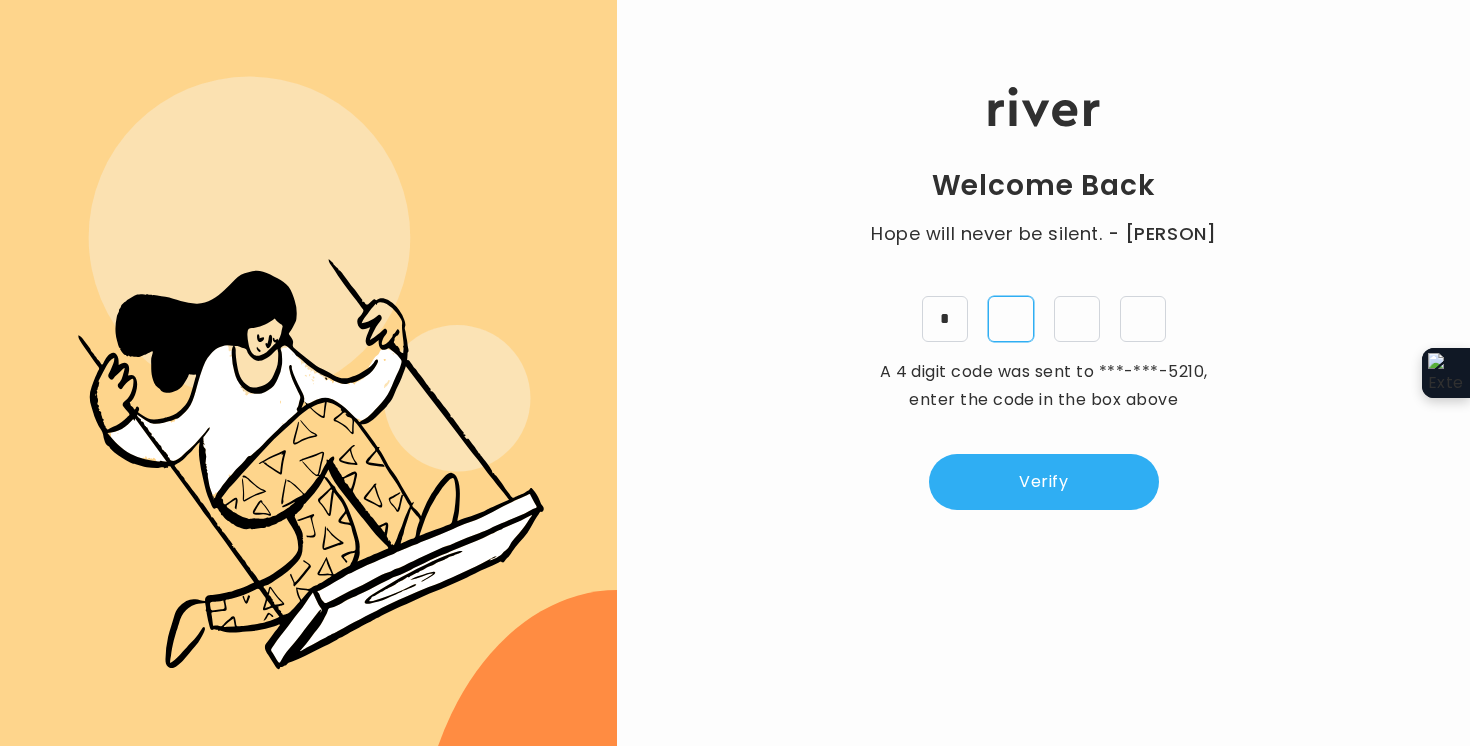 type on "*" 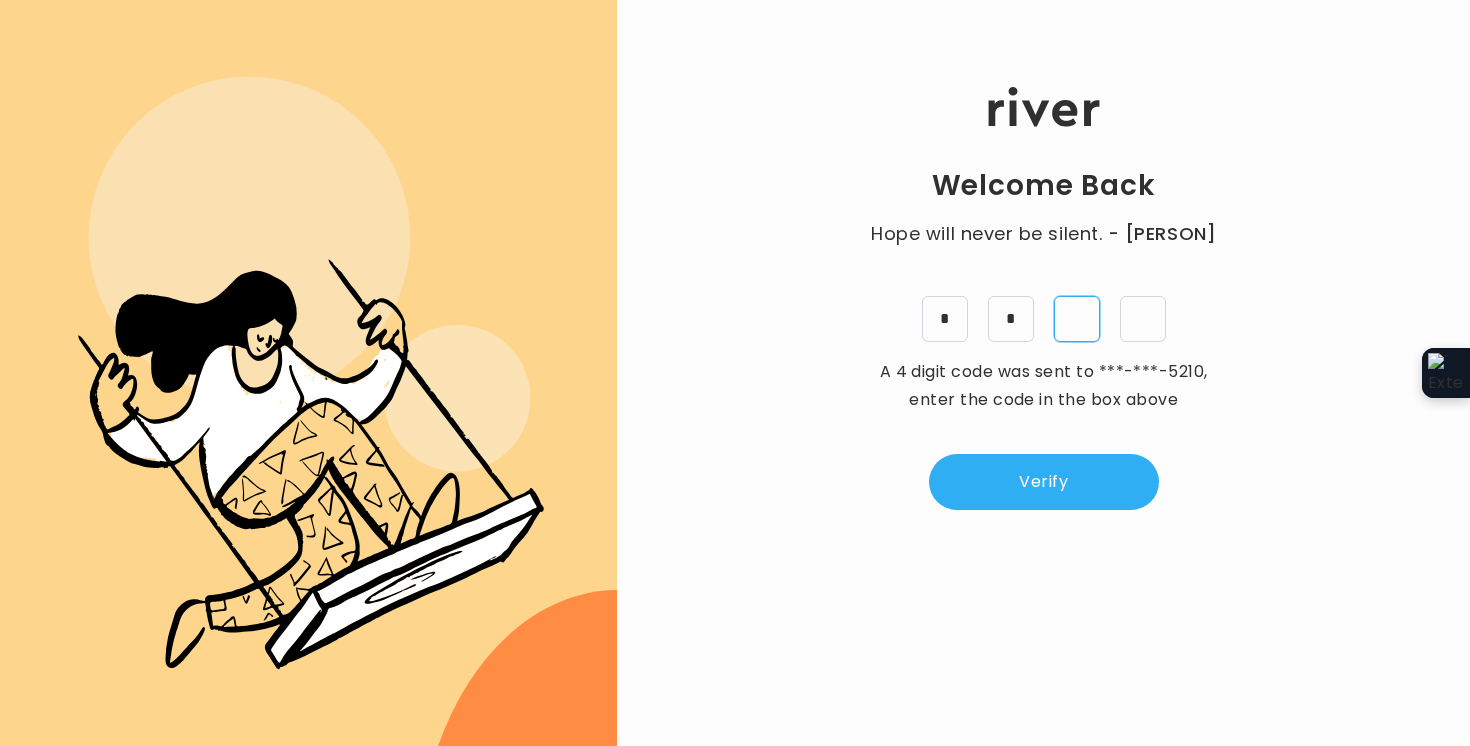 type on "*" 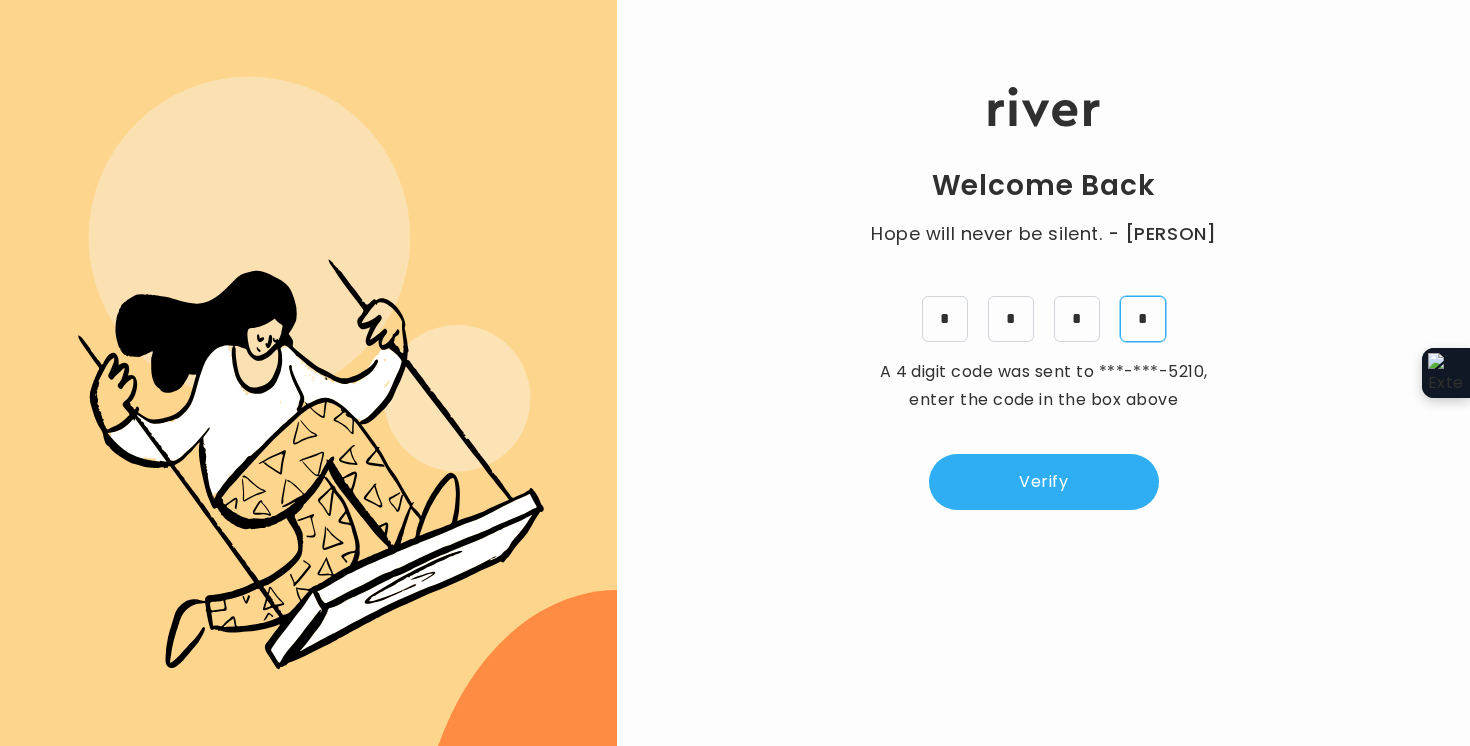 type on "*" 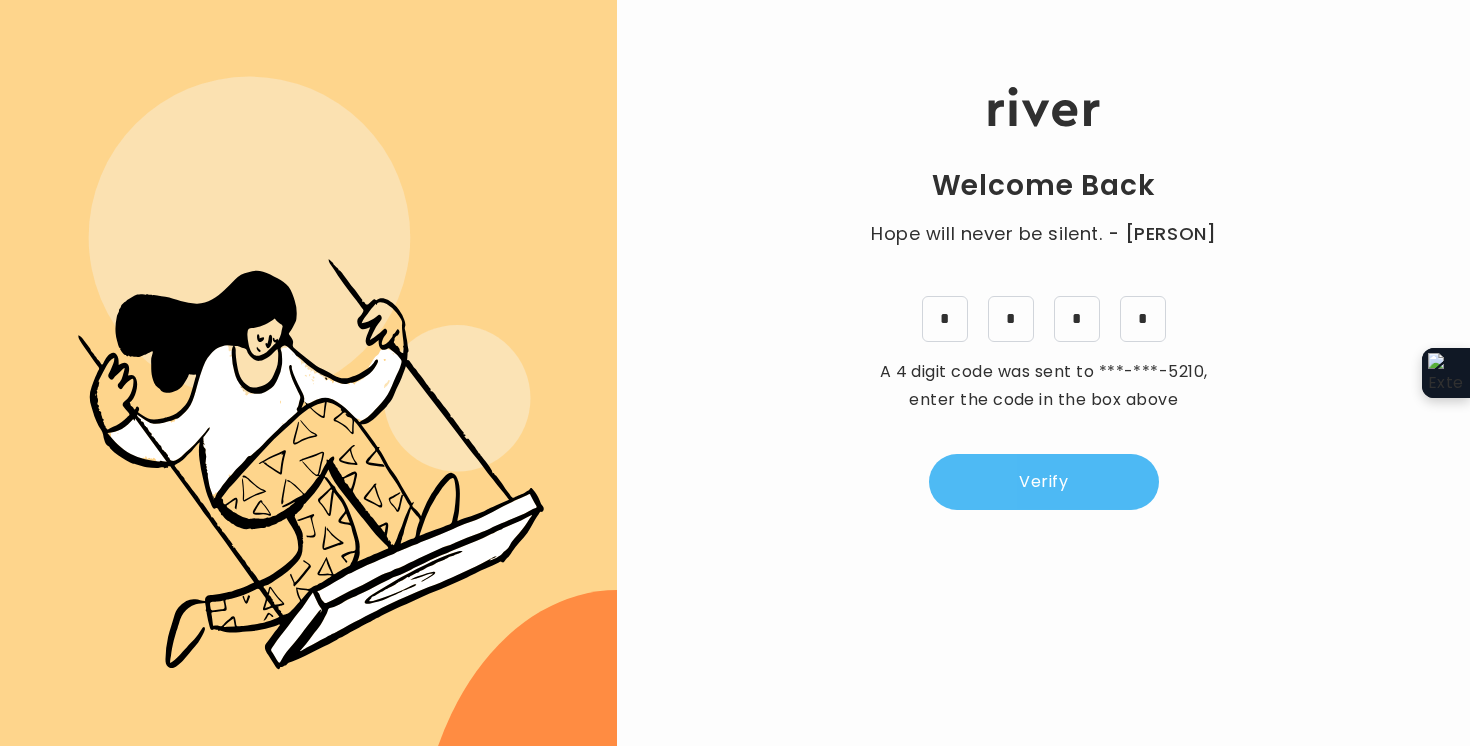 click on "Verify" at bounding box center [1044, 482] 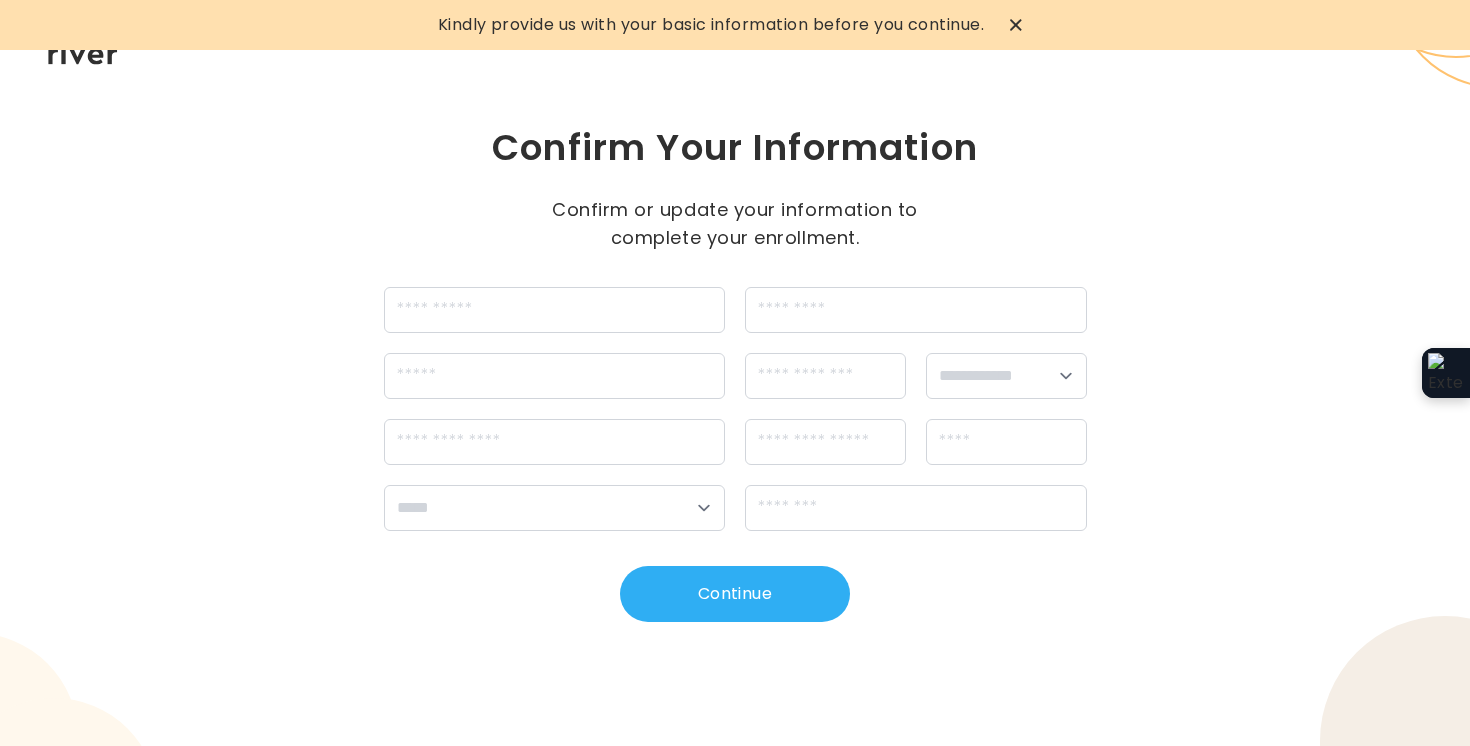 click 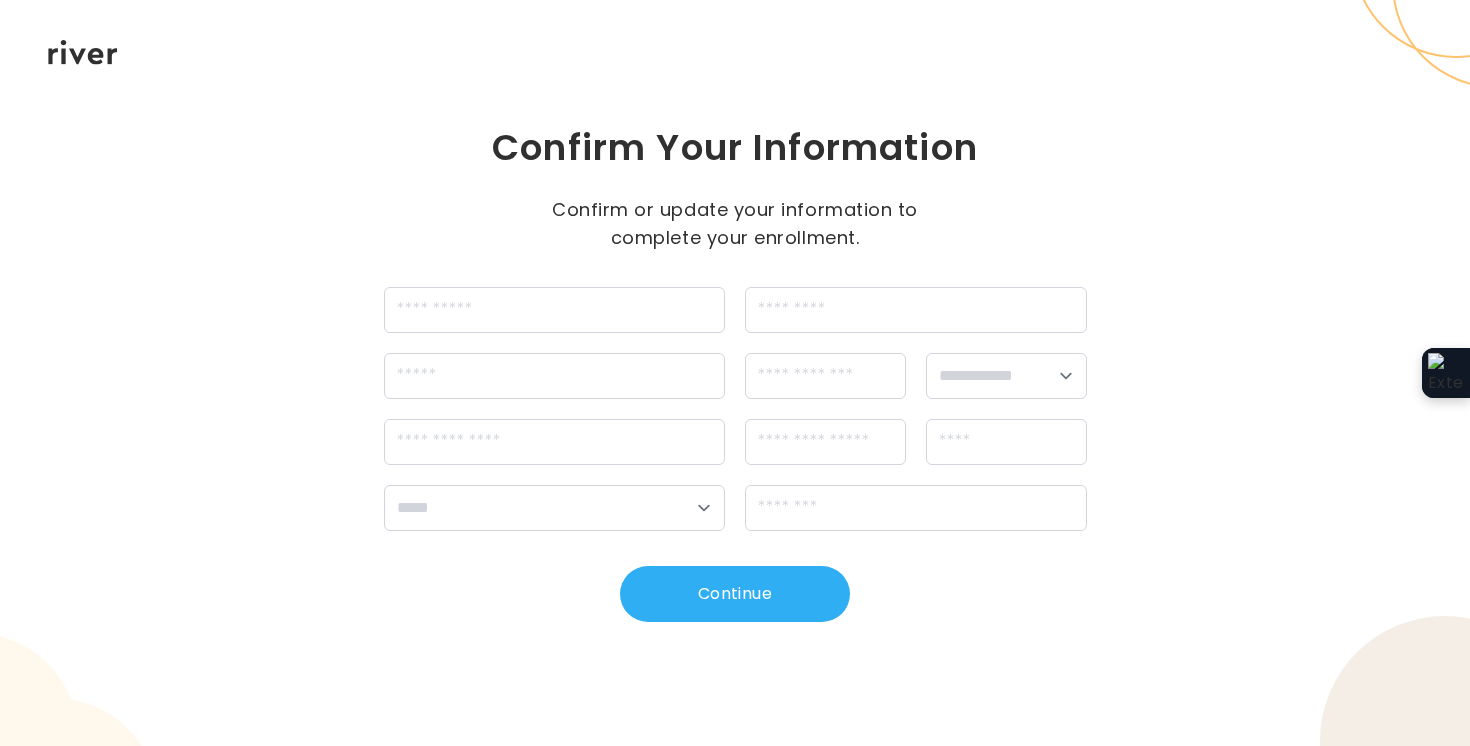 scroll, scrollTop: 0, scrollLeft: 0, axis: both 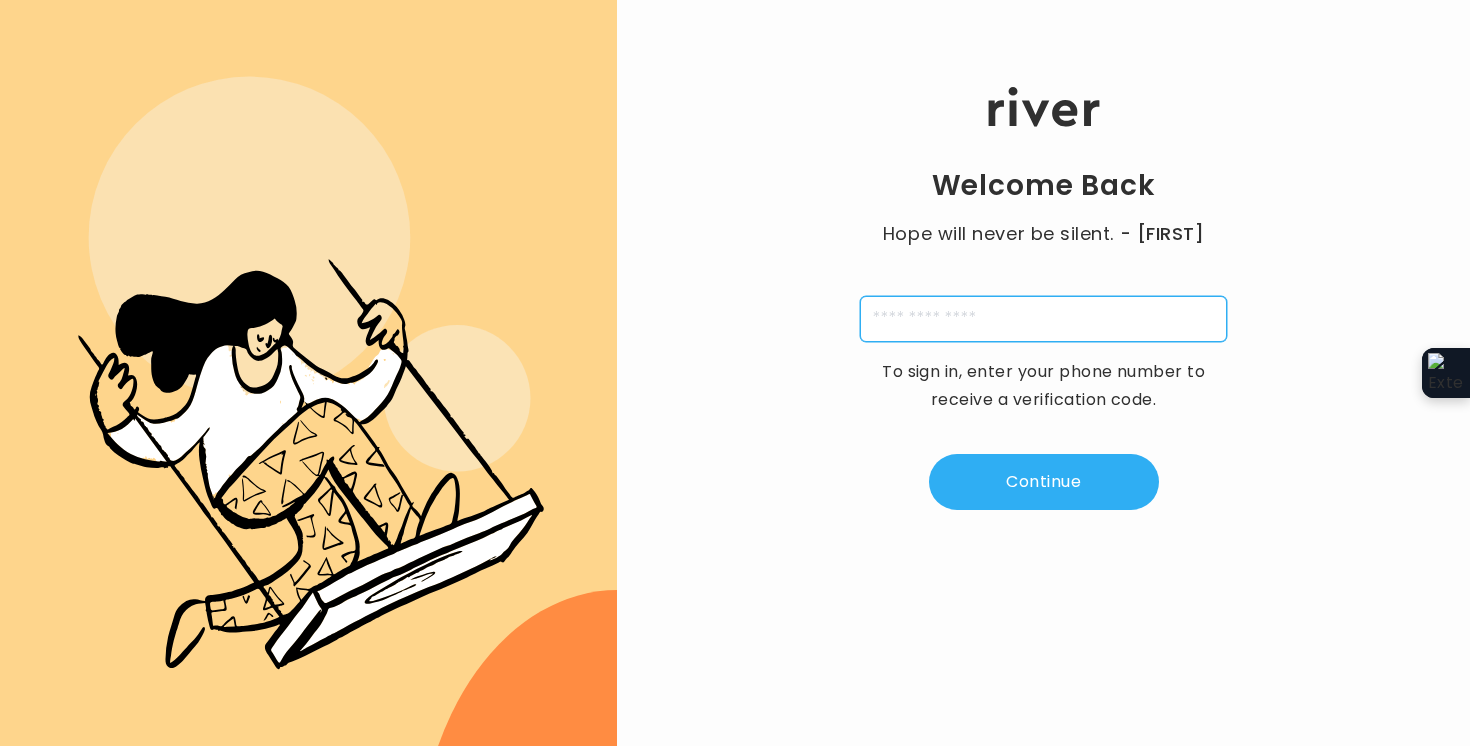click at bounding box center (1043, 319) 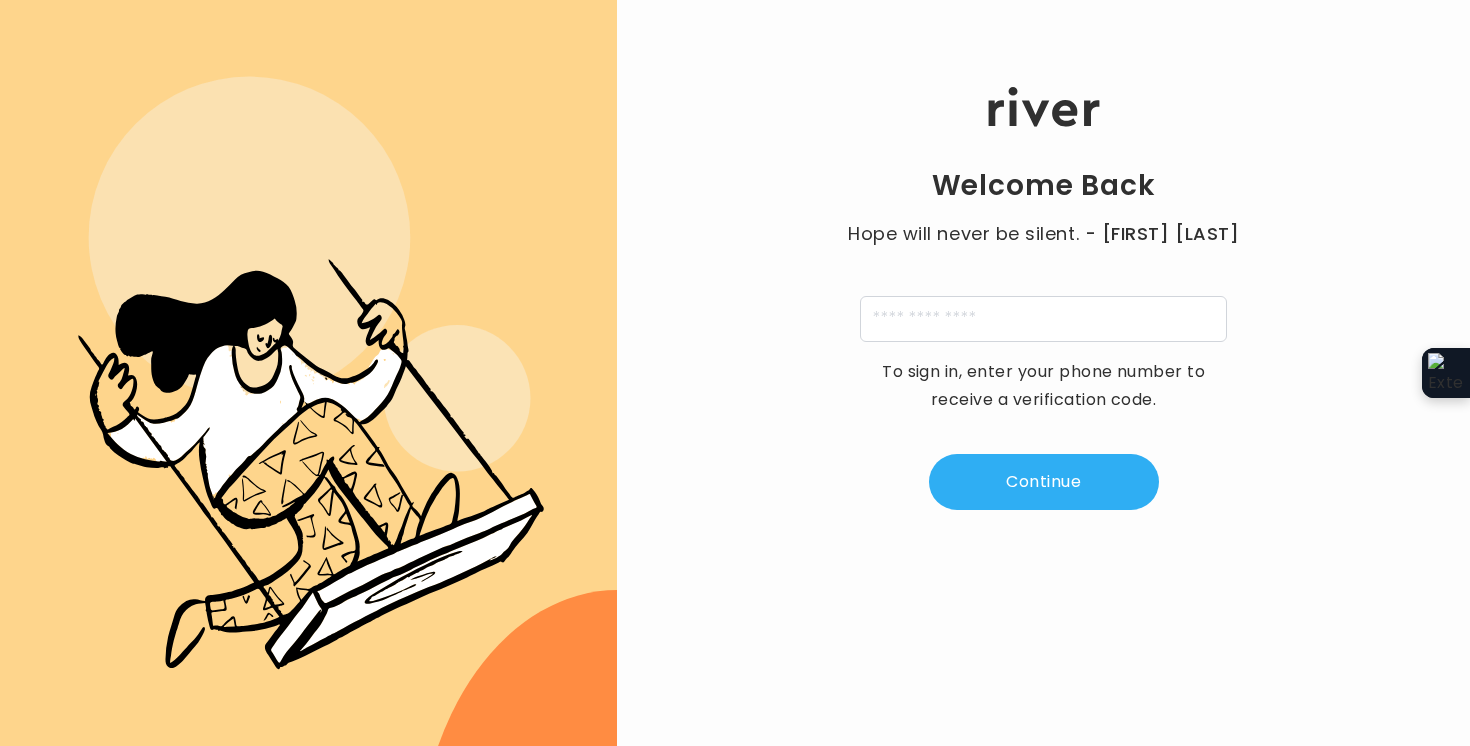 scroll, scrollTop: 0, scrollLeft: 0, axis: both 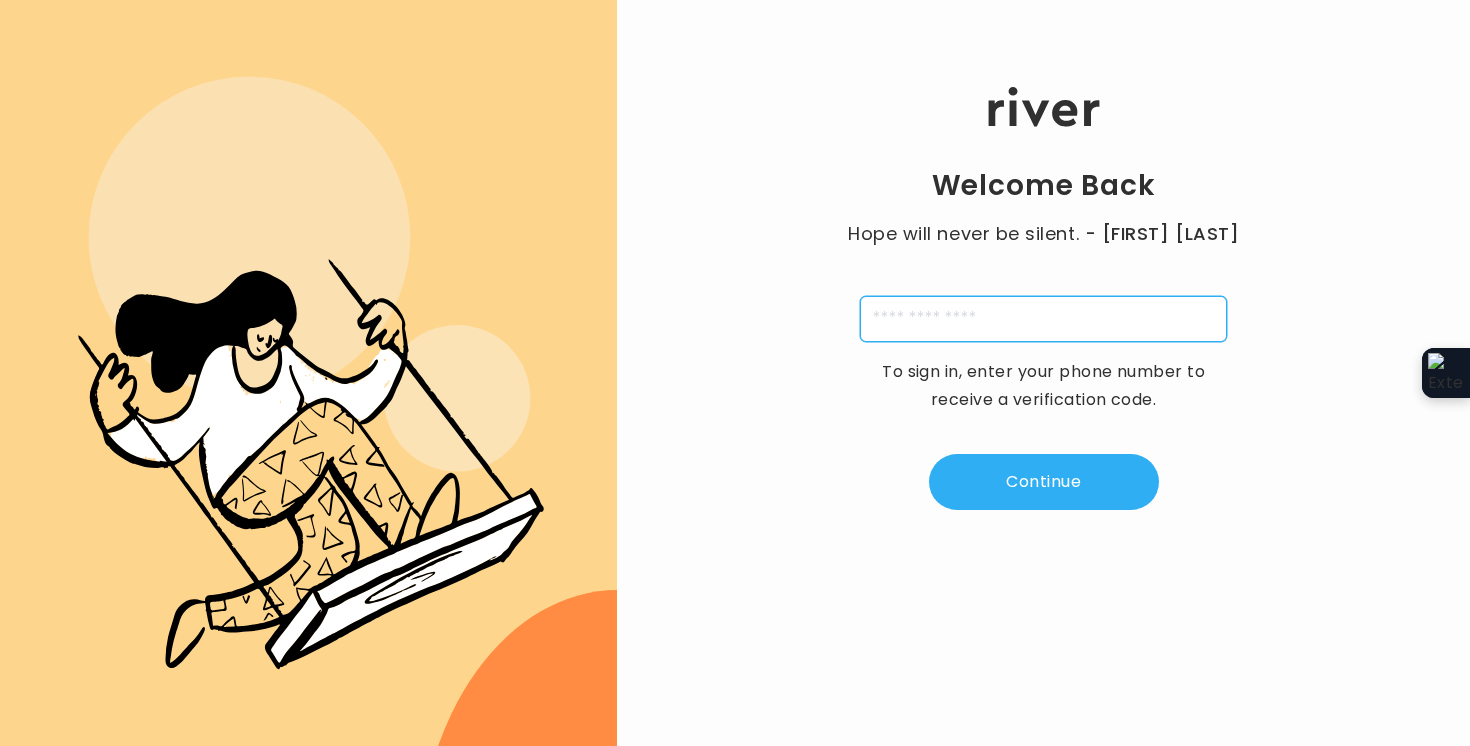 click at bounding box center (1043, 319) 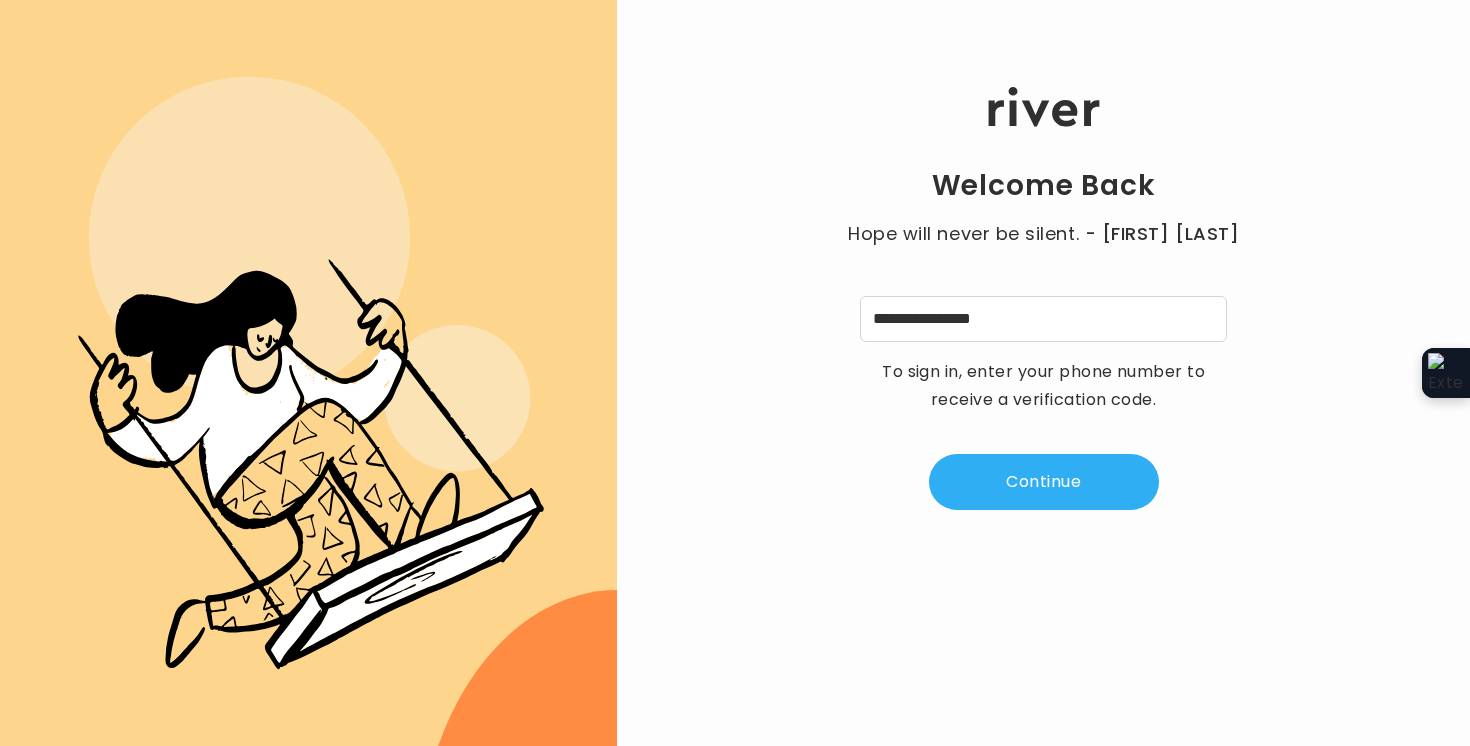 click on "**********" at bounding box center [1043, 299] 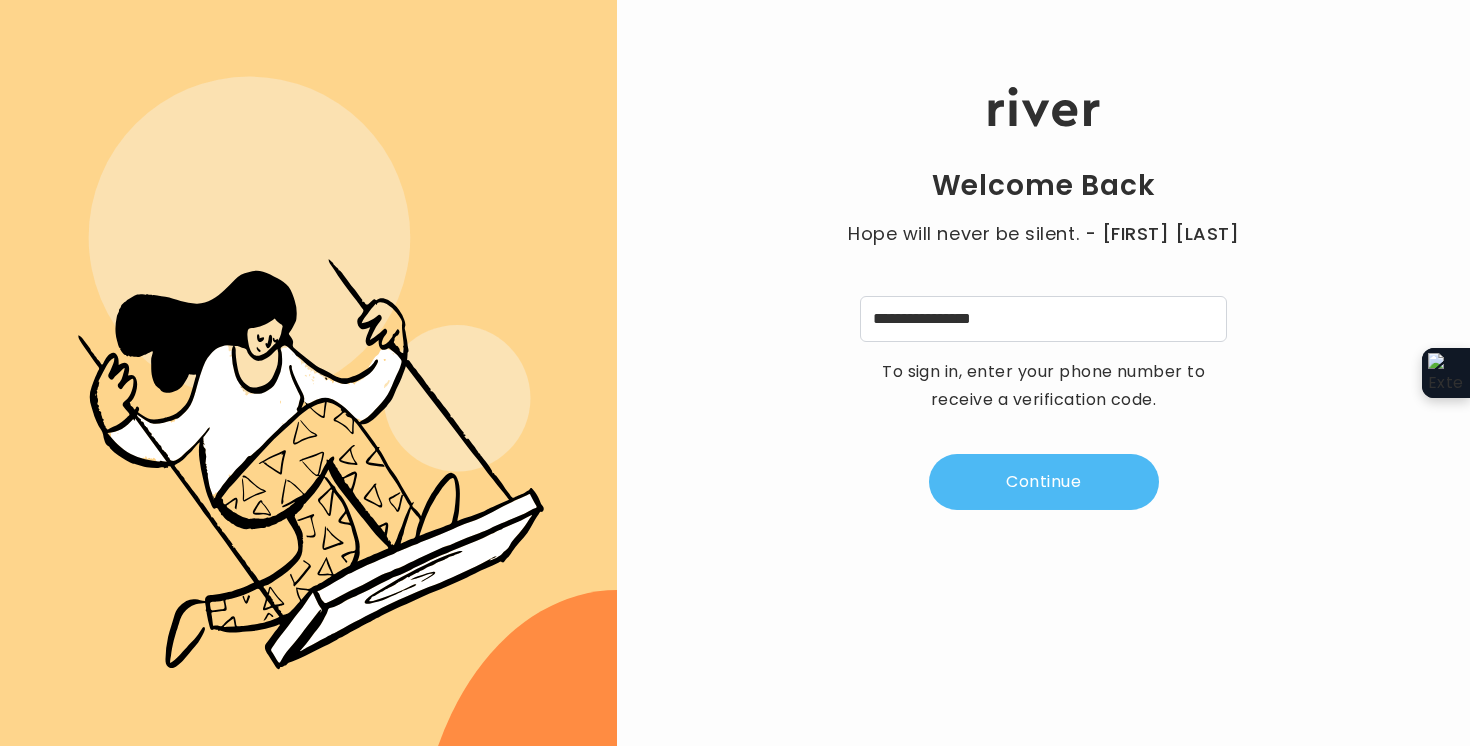 click on "Continue" at bounding box center (1044, 482) 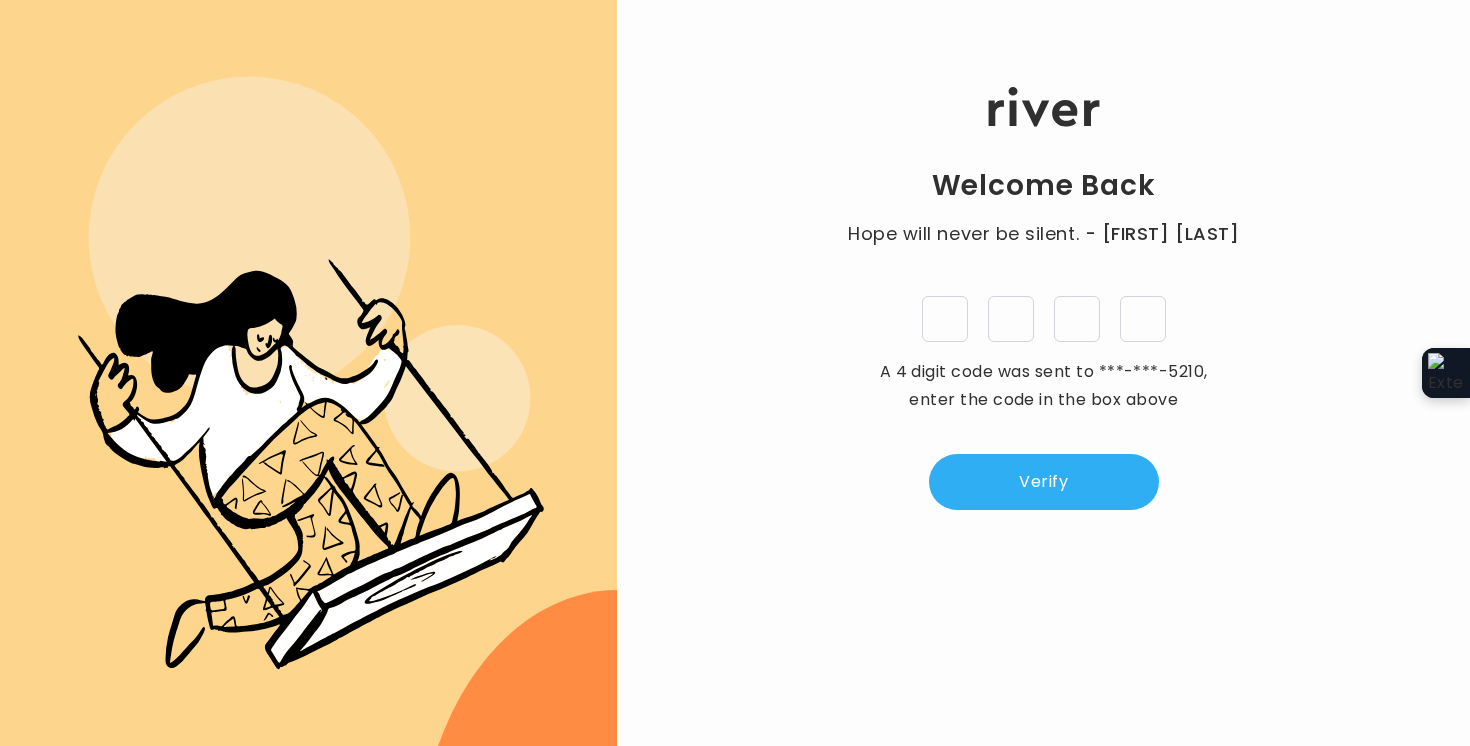 click at bounding box center (945, 319) 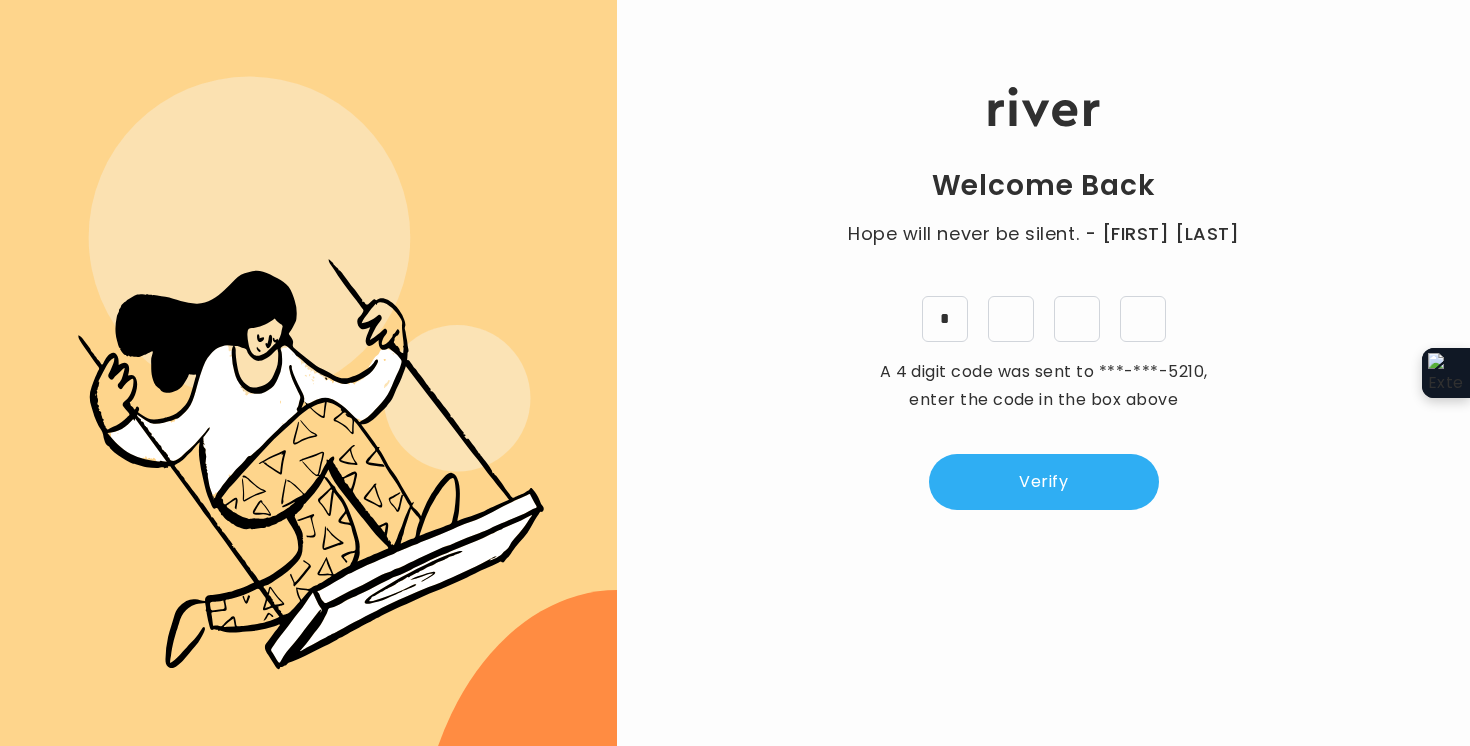 type on "*" 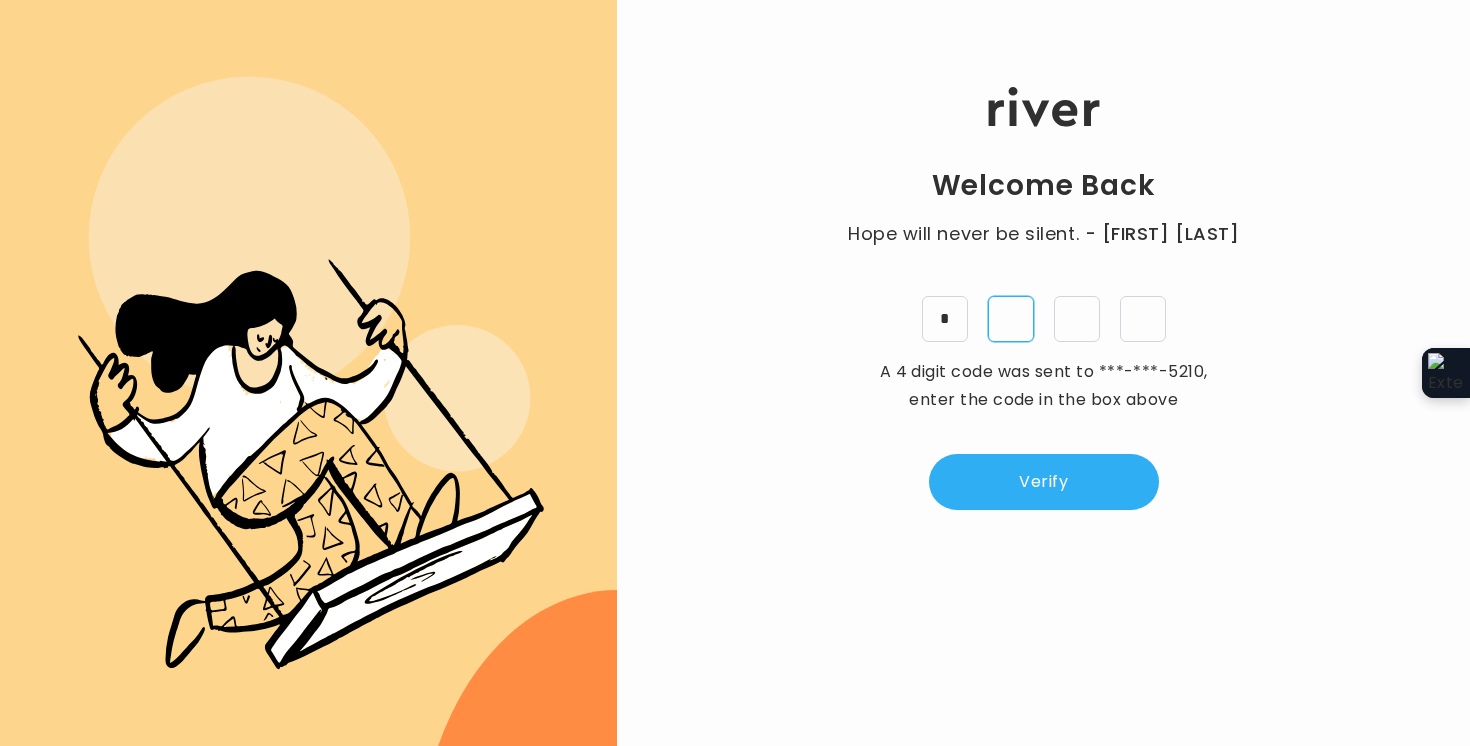 type on "*" 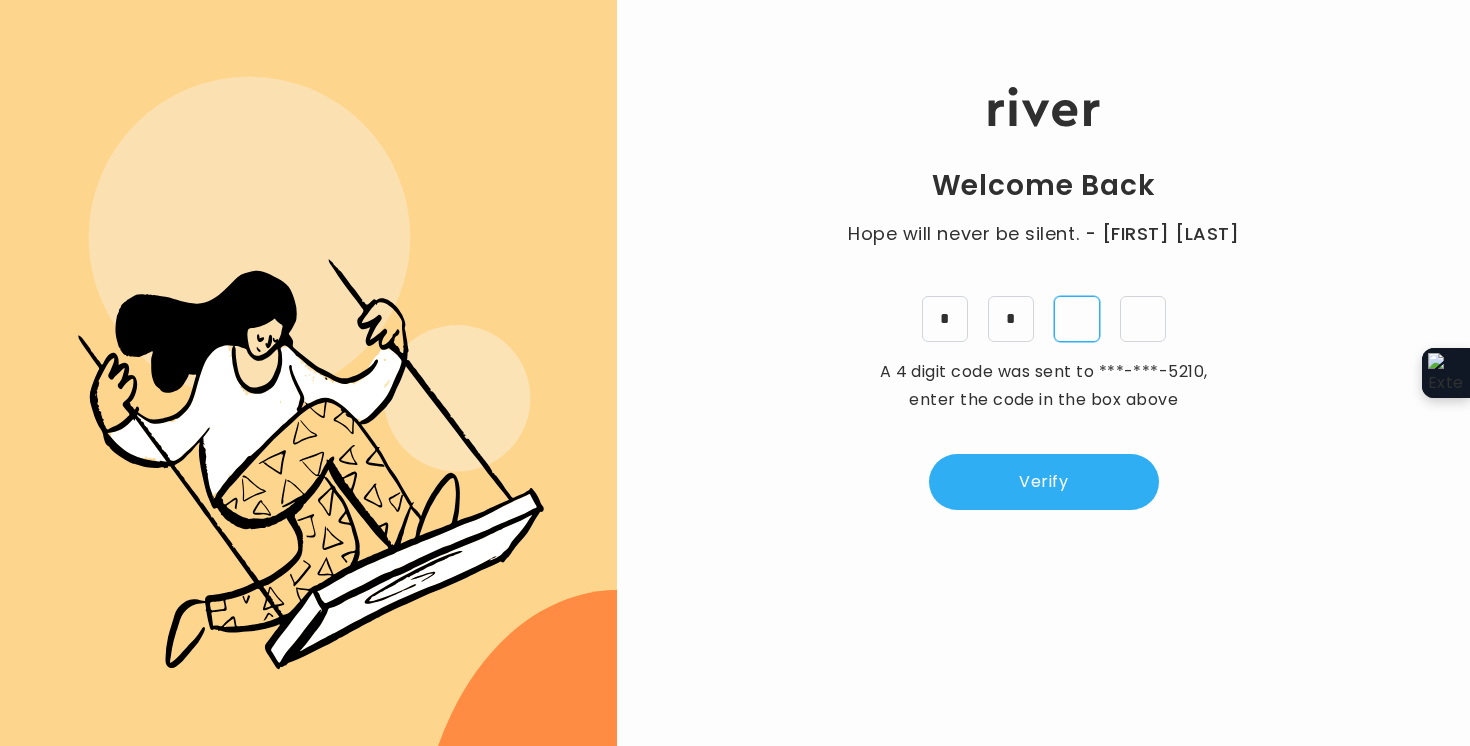 type on "*" 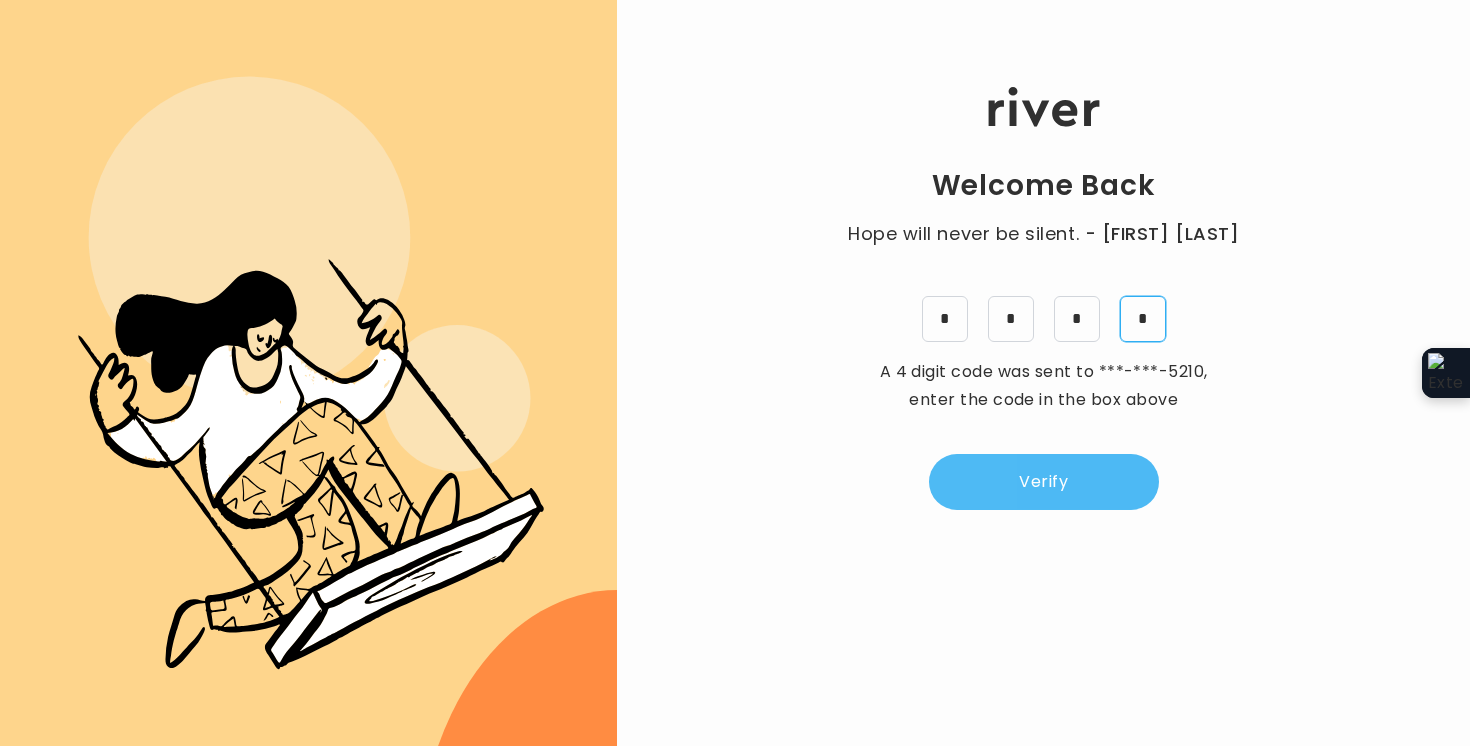 type on "*" 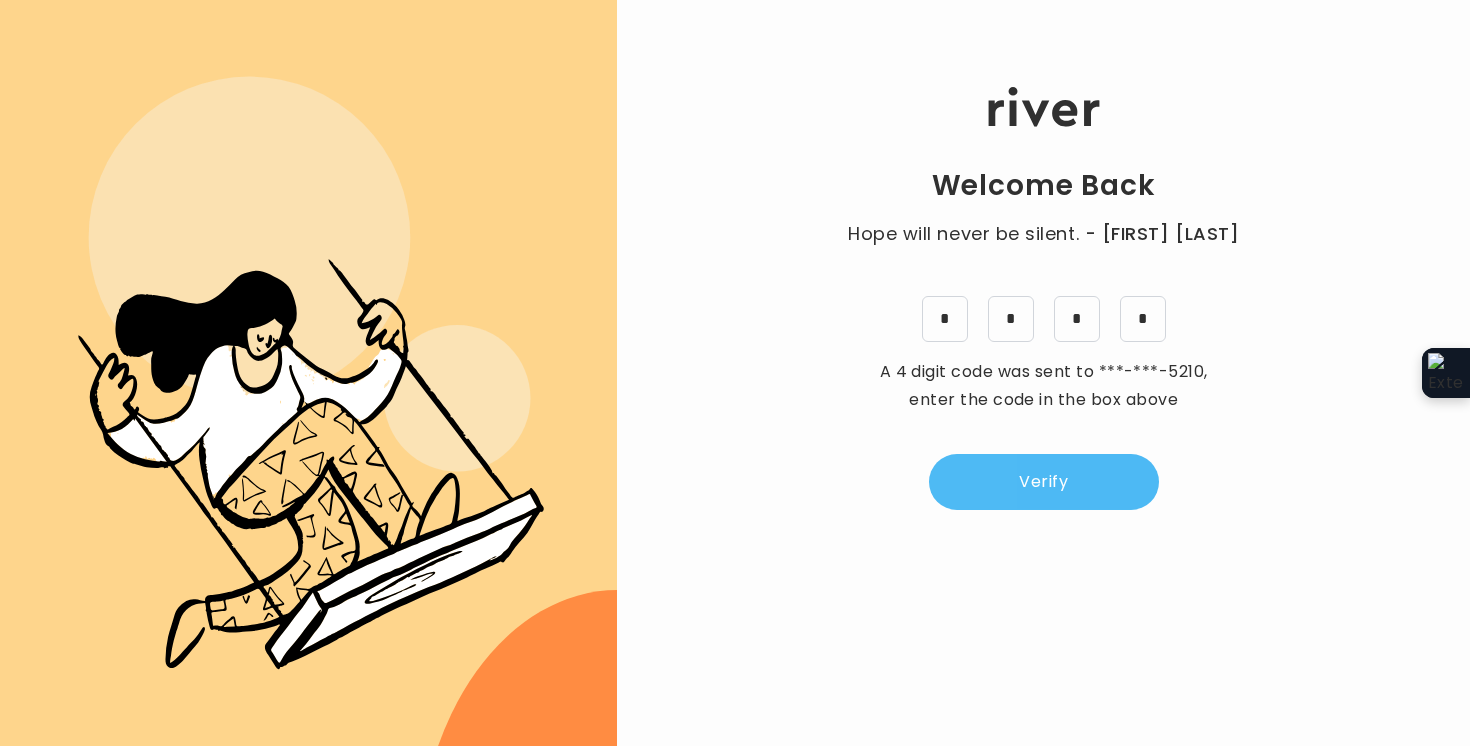 click on "Verify" at bounding box center (1044, 482) 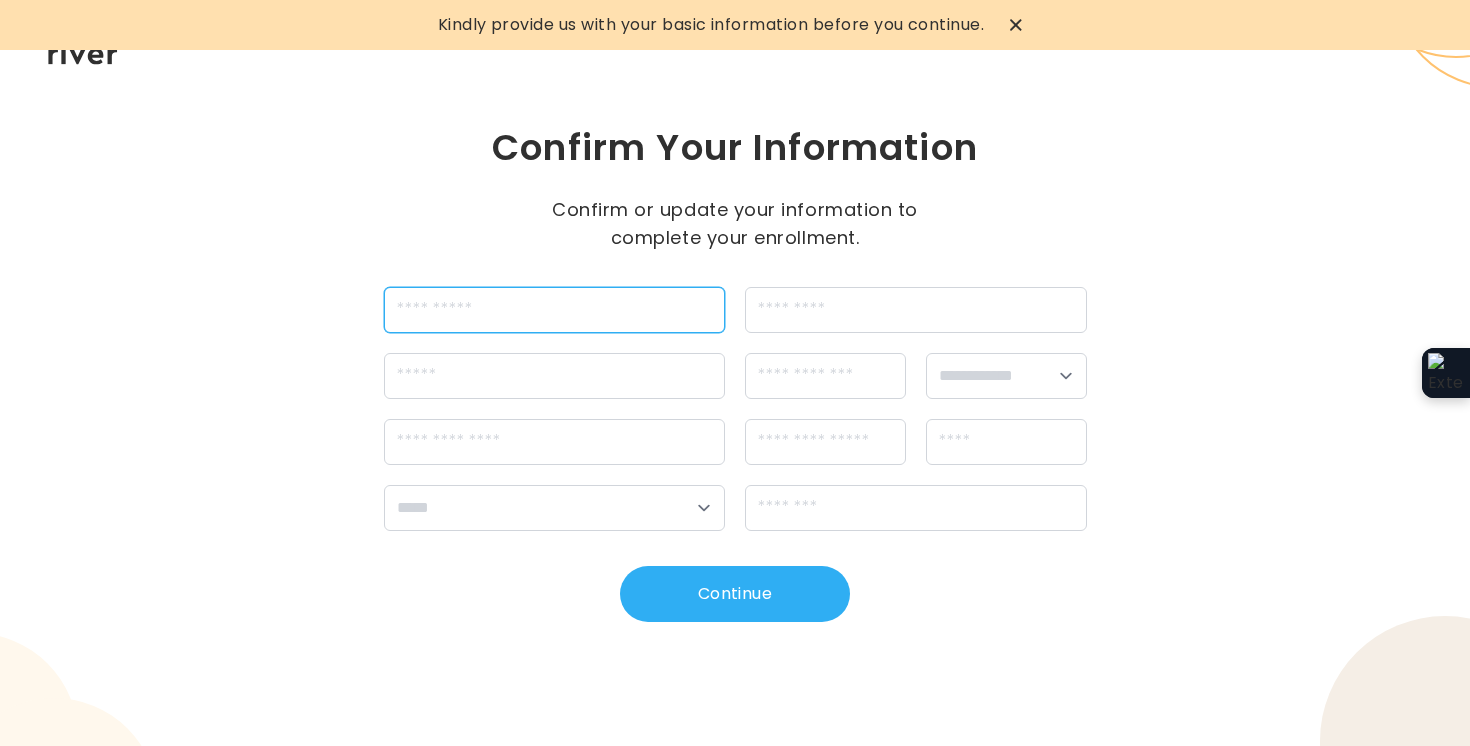 click at bounding box center [555, 310] 